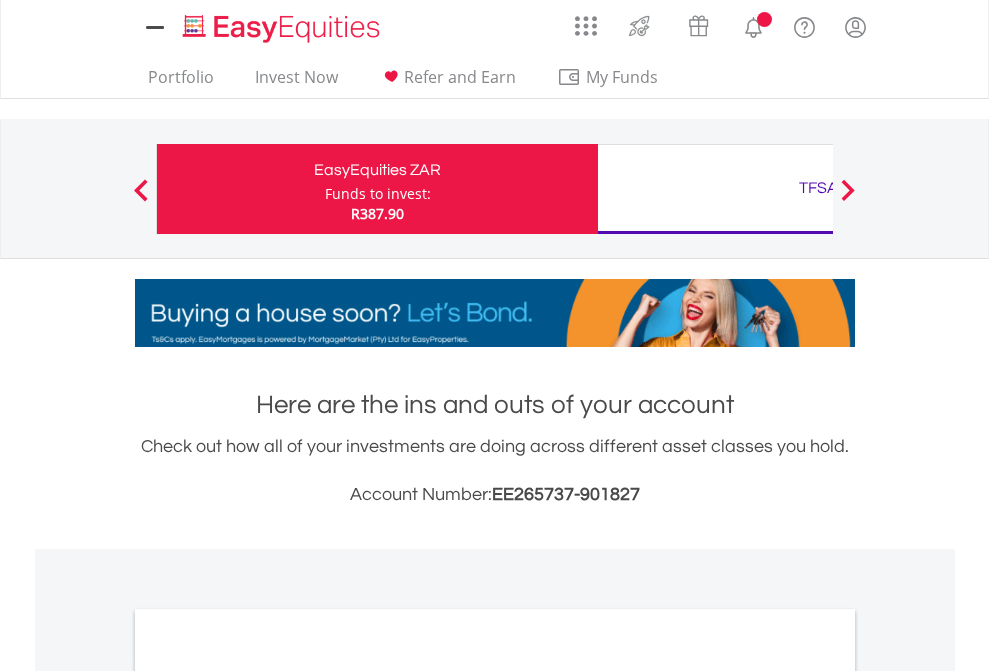 scroll, scrollTop: 0, scrollLeft: 0, axis: both 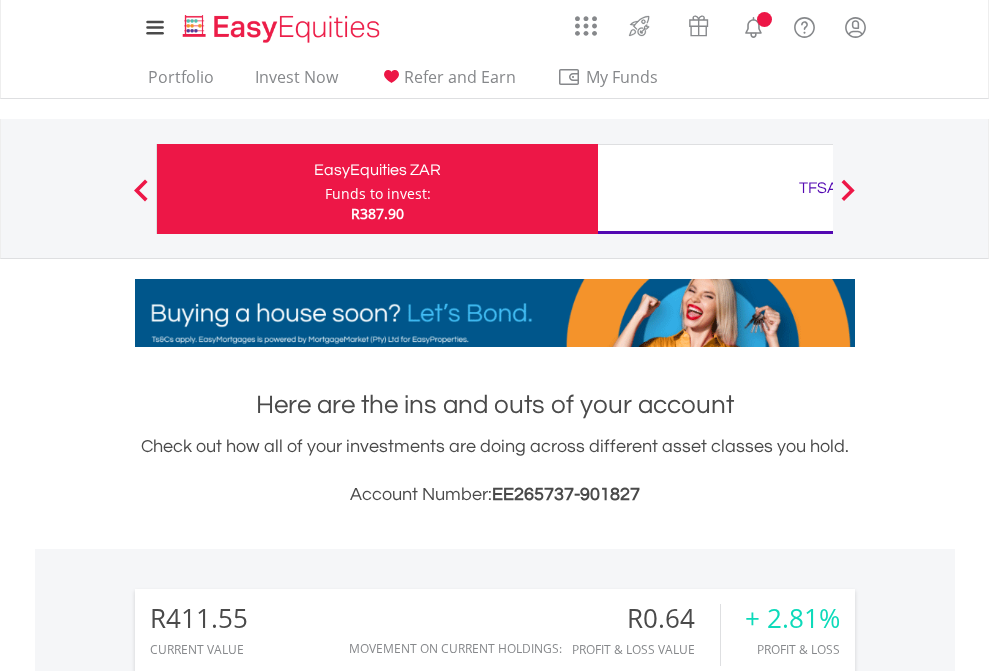 click on "Funds to invest:" at bounding box center [378, 194] 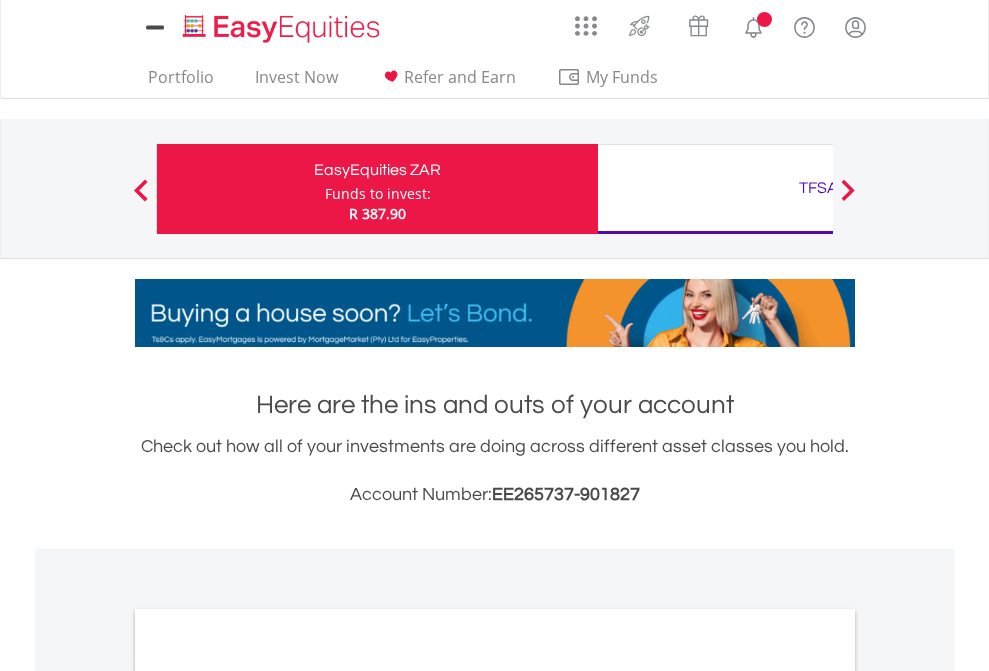 scroll, scrollTop: 0, scrollLeft: 0, axis: both 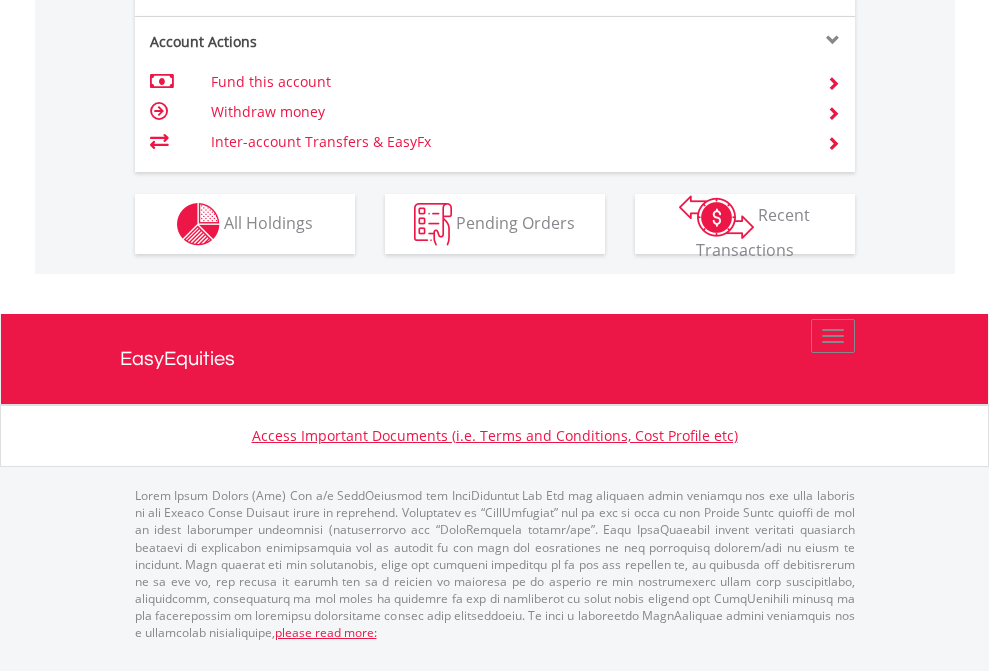 click on "Investment types" at bounding box center (706, -337) 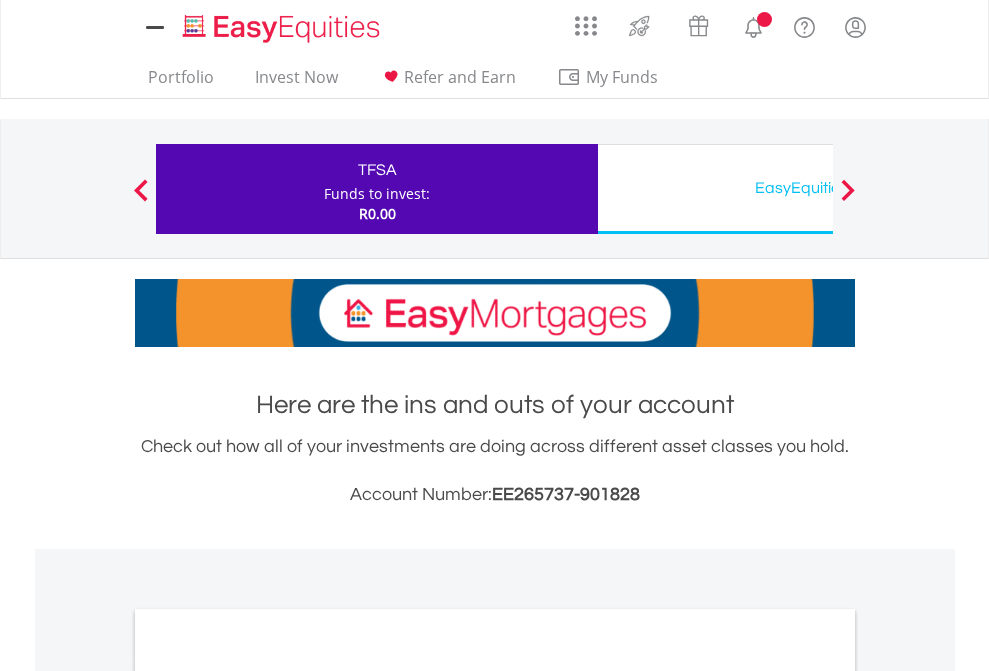 scroll, scrollTop: 0, scrollLeft: 0, axis: both 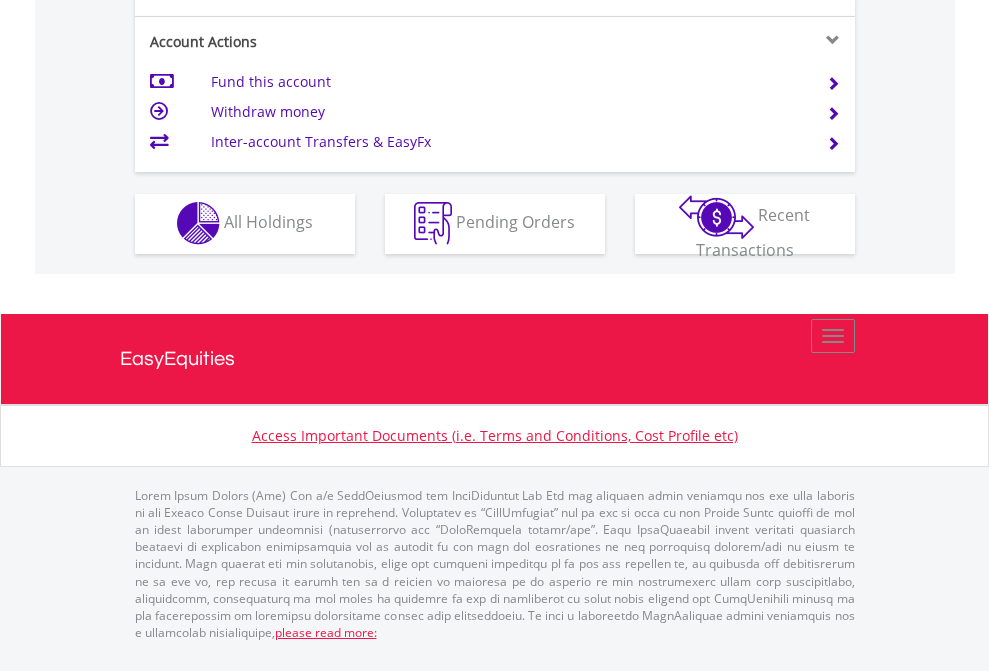 click on "Investment types" at bounding box center [706, -353] 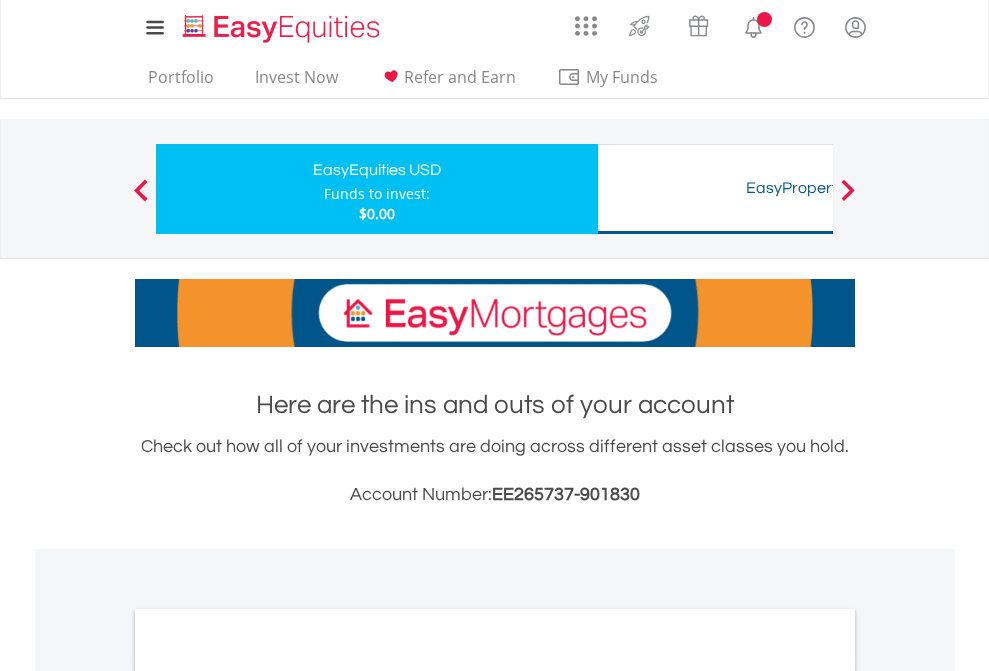 scroll, scrollTop: 0, scrollLeft: 0, axis: both 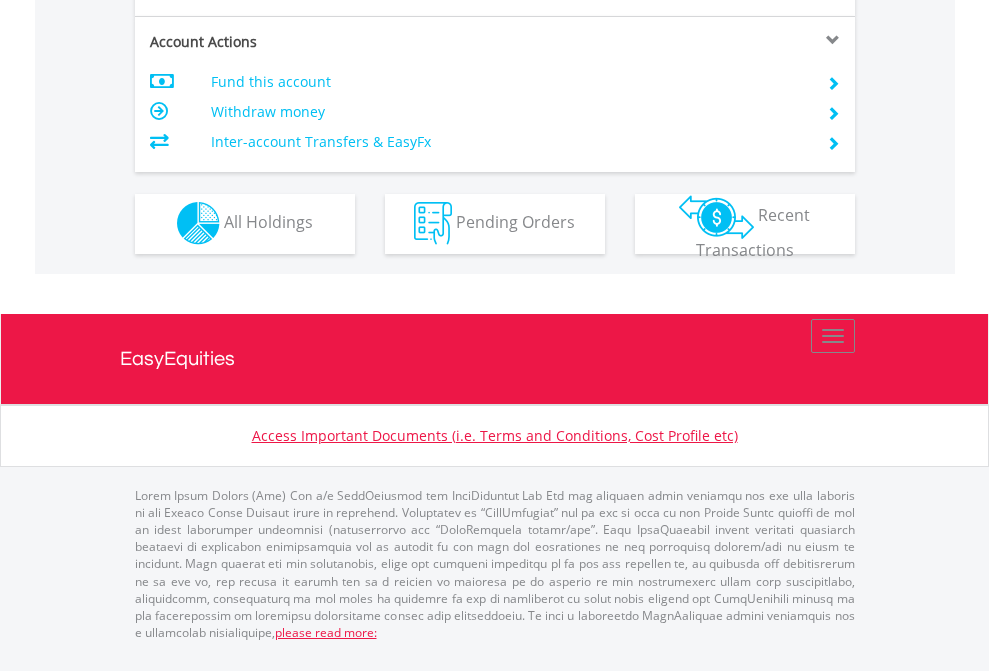 click on "Investment types" at bounding box center (706, -353) 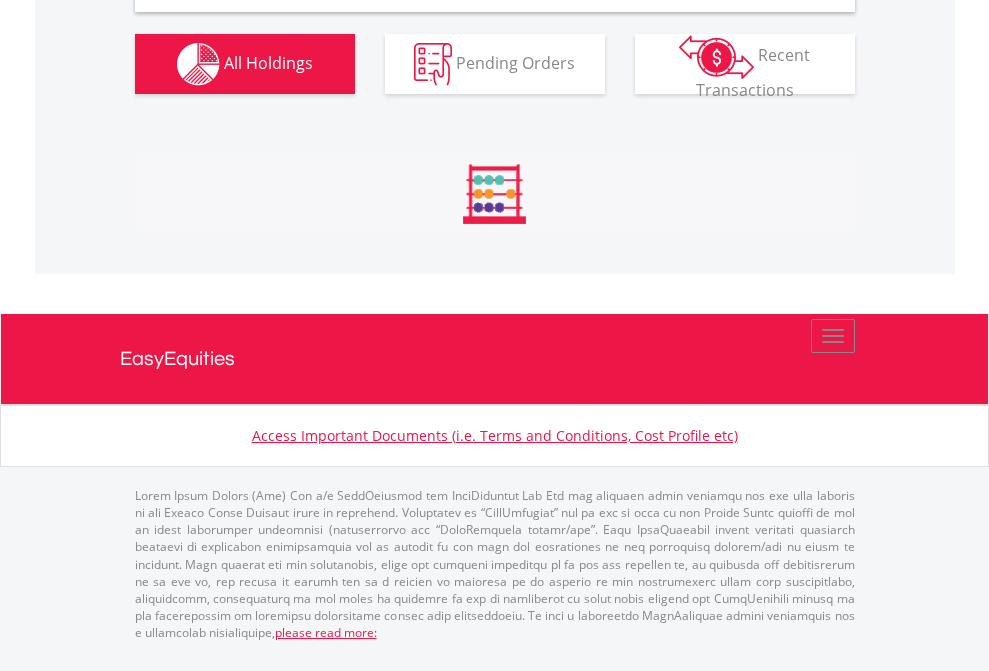 scroll, scrollTop: 1933, scrollLeft: 0, axis: vertical 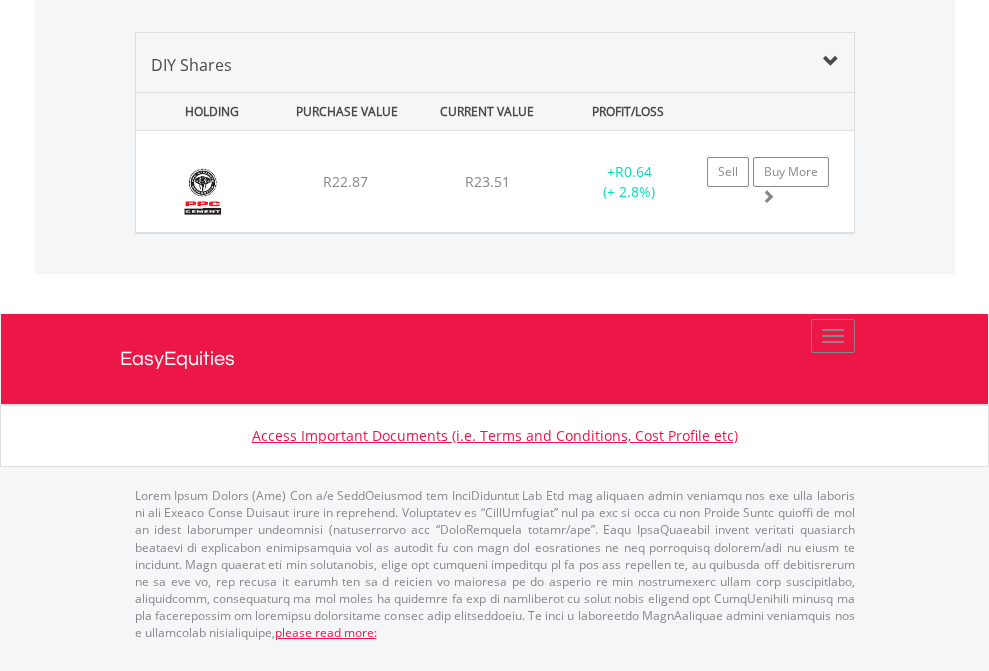 click on "TFSA" at bounding box center [818, -968] 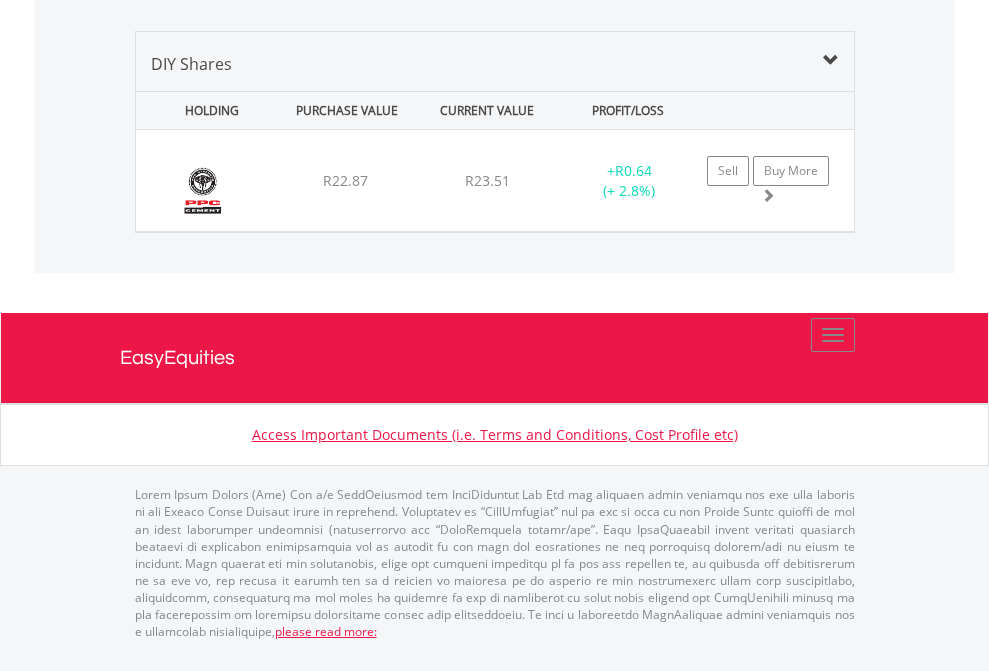 scroll, scrollTop: 144, scrollLeft: 0, axis: vertical 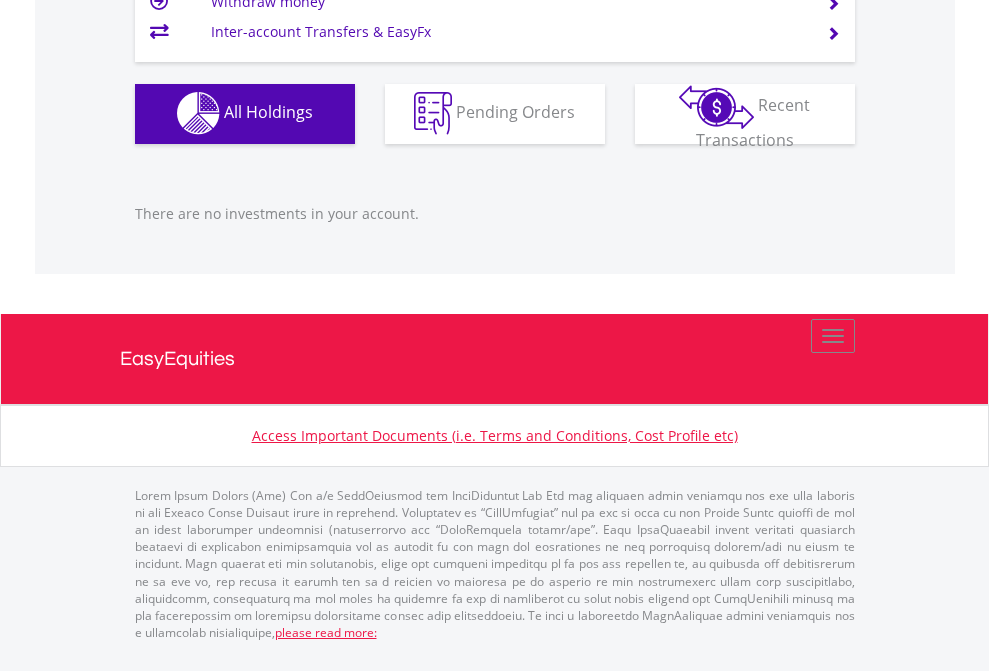 click on "EasyEquities USD" at bounding box center [818, -1142] 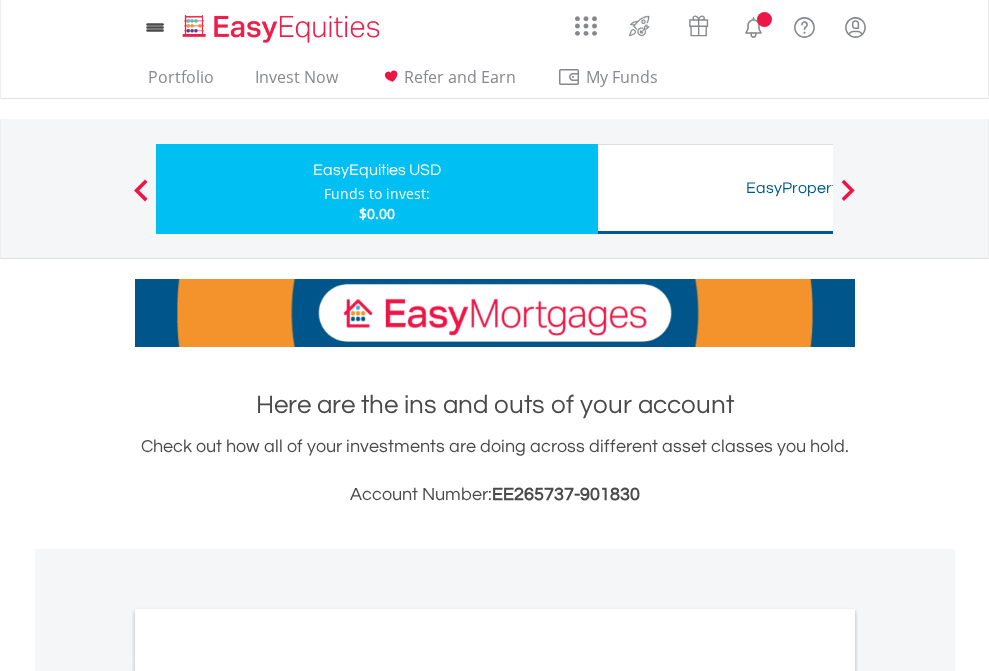 scroll, scrollTop: 1202, scrollLeft: 0, axis: vertical 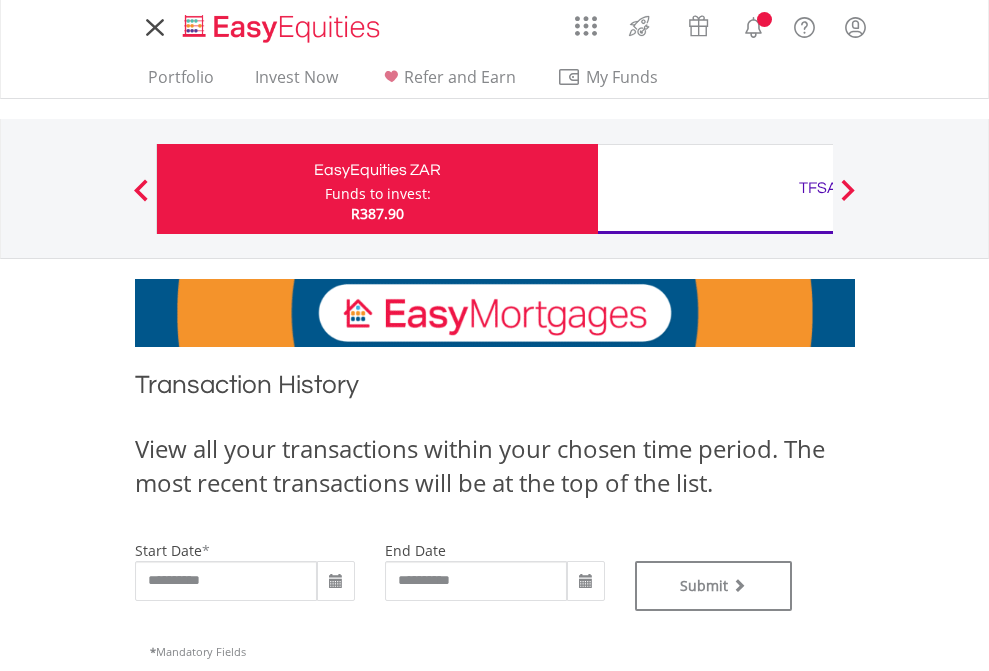 type on "**********" 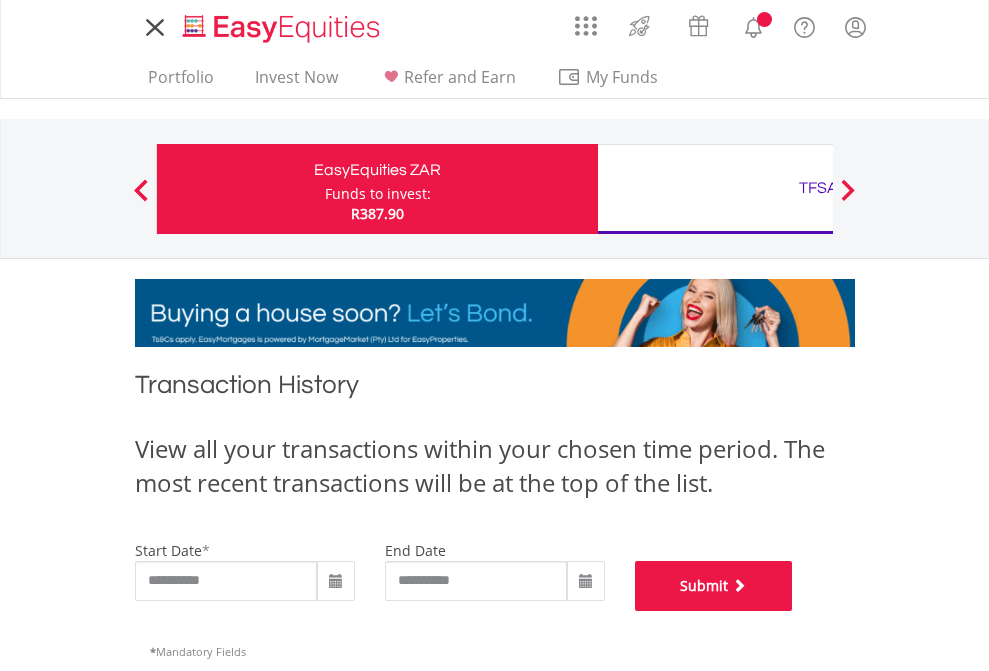 click on "Submit" at bounding box center (714, 586) 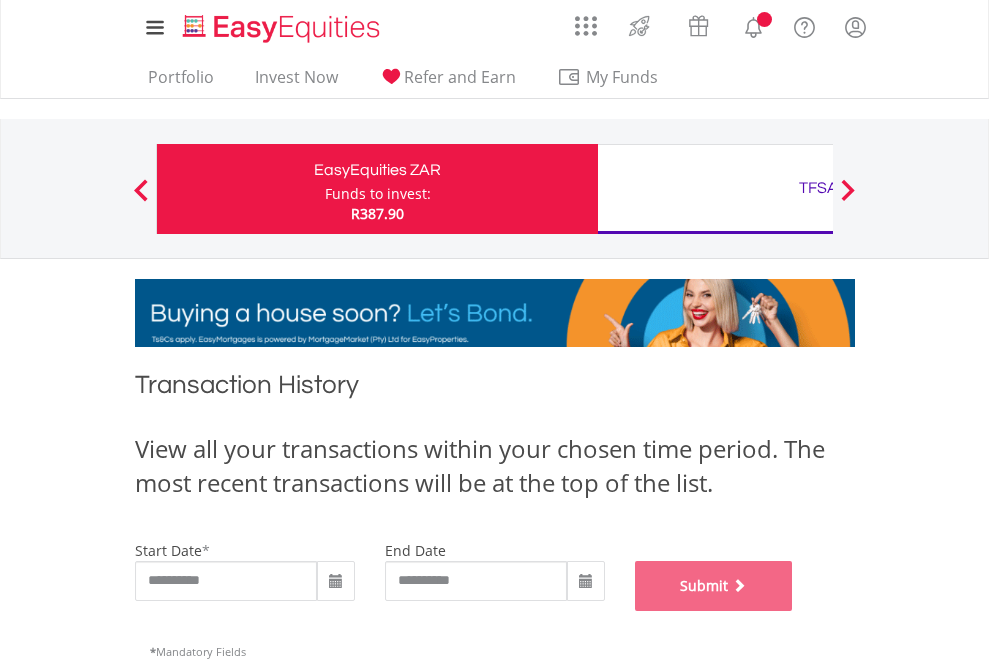 scroll, scrollTop: 811, scrollLeft: 0, axis: vertical 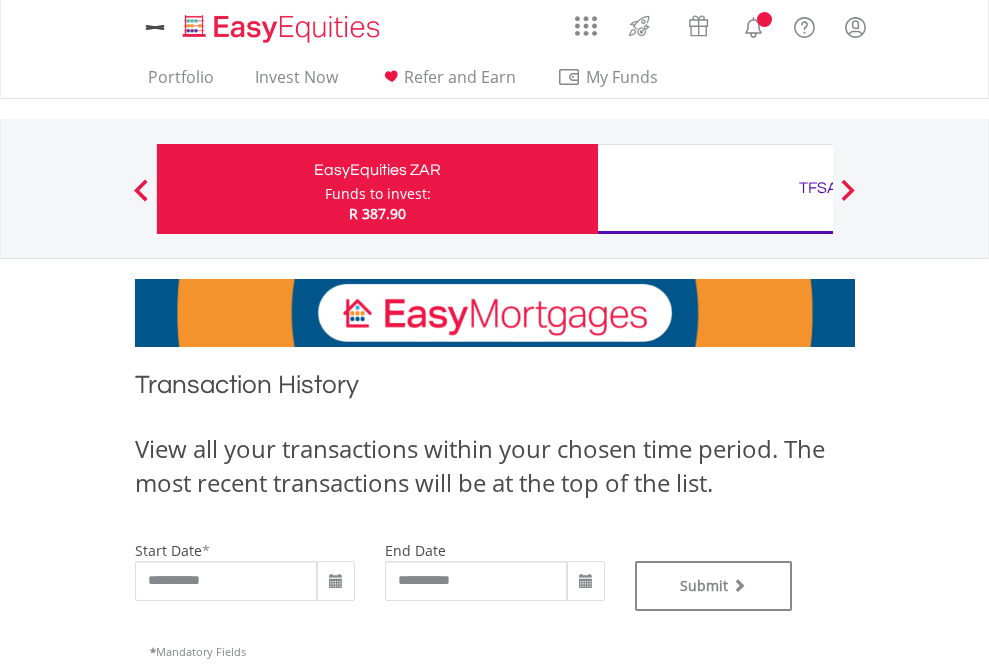 click on "TFSA" at bounding box center [818, 188] 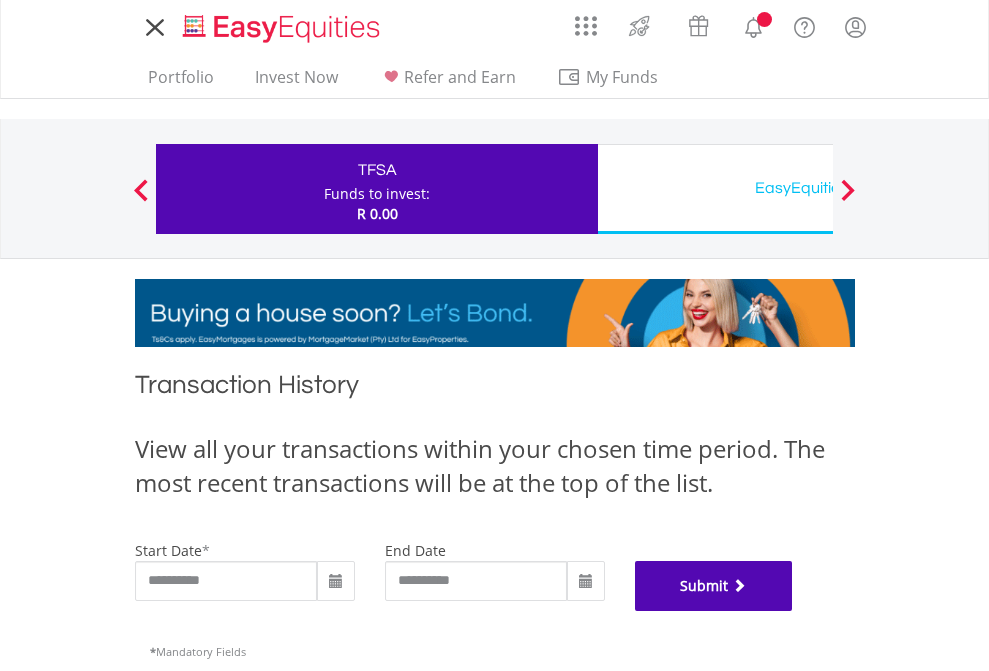 click on "Submit" at bounding box center [714, 586] 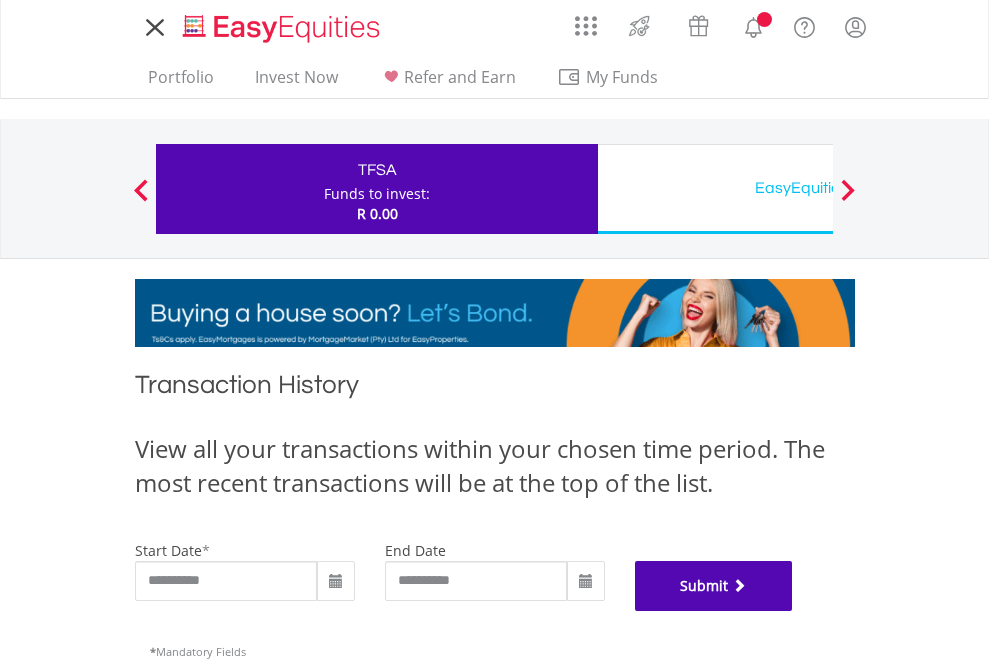 scroll, scrollTop: 811, scrollLeft: 0, axis: vertical 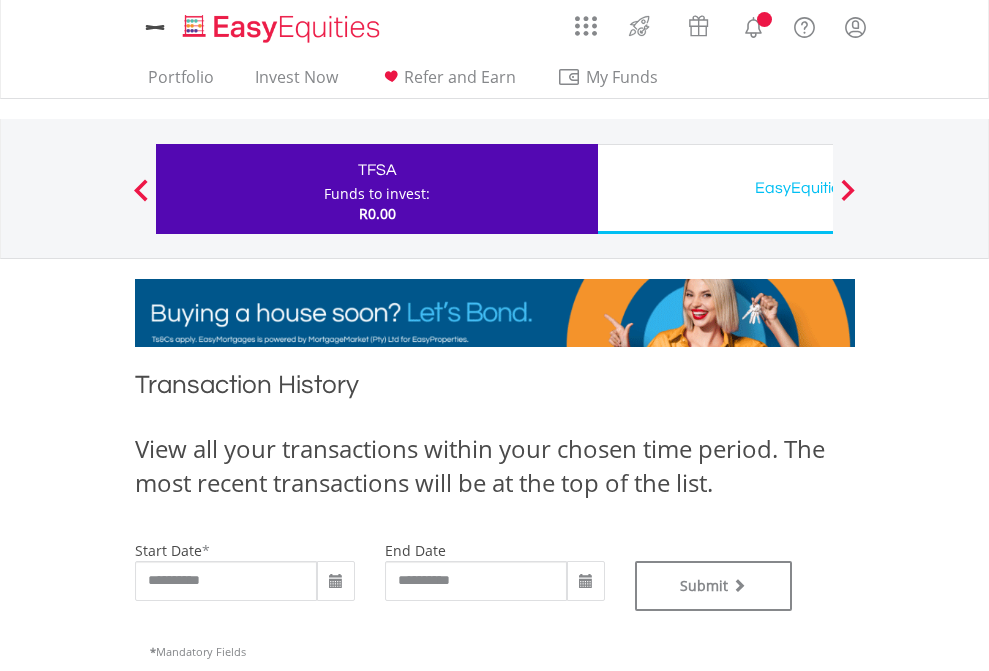click on "EasyEquities USD" at bounding box center [818, 188] 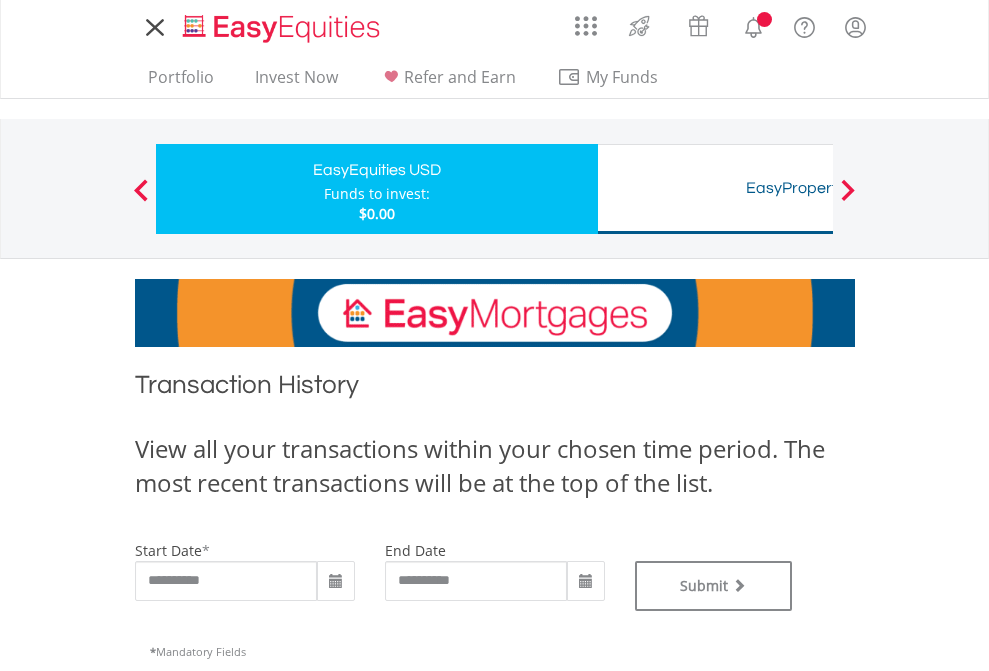 scroll, scrollTop: 0, scrollLeft: 0, axis: both 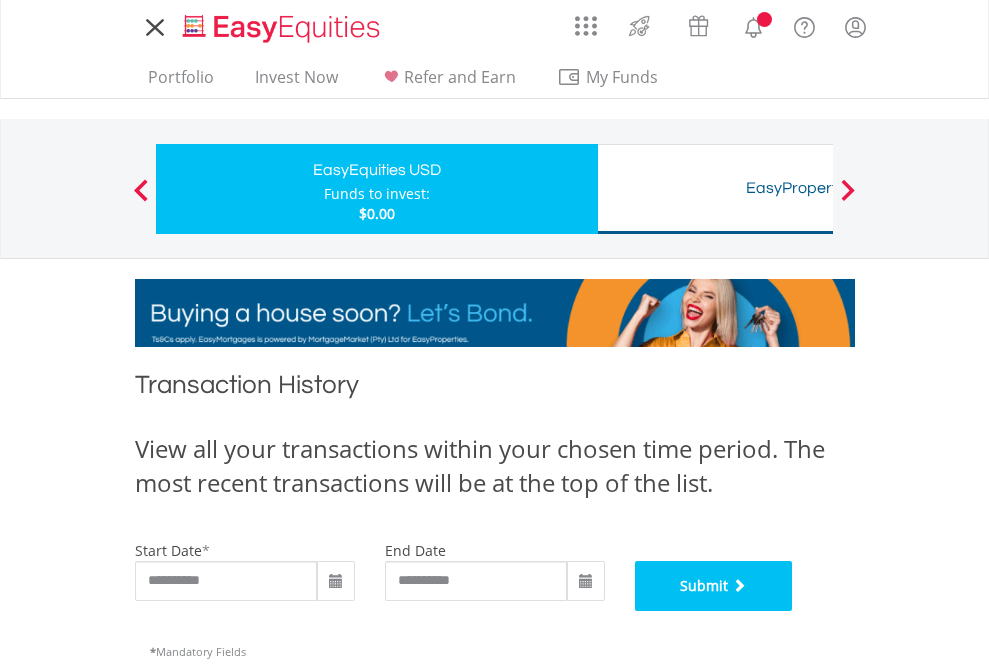 click on "Submit" at bounding box center [714, 586] 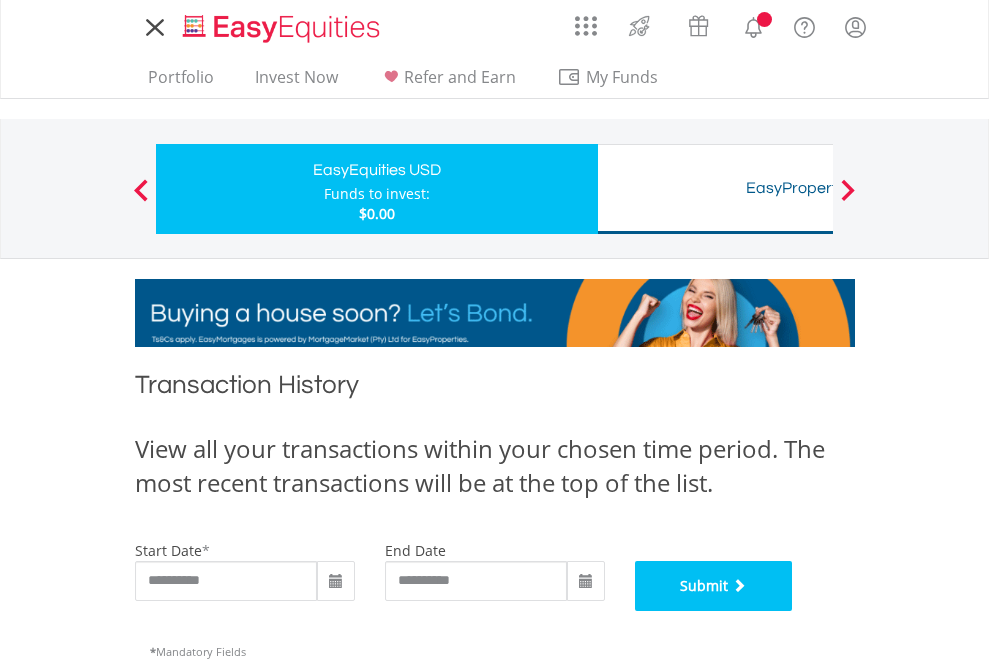 scroll, scrollTop: 811, scrollLeft: 0, axis: vertical 